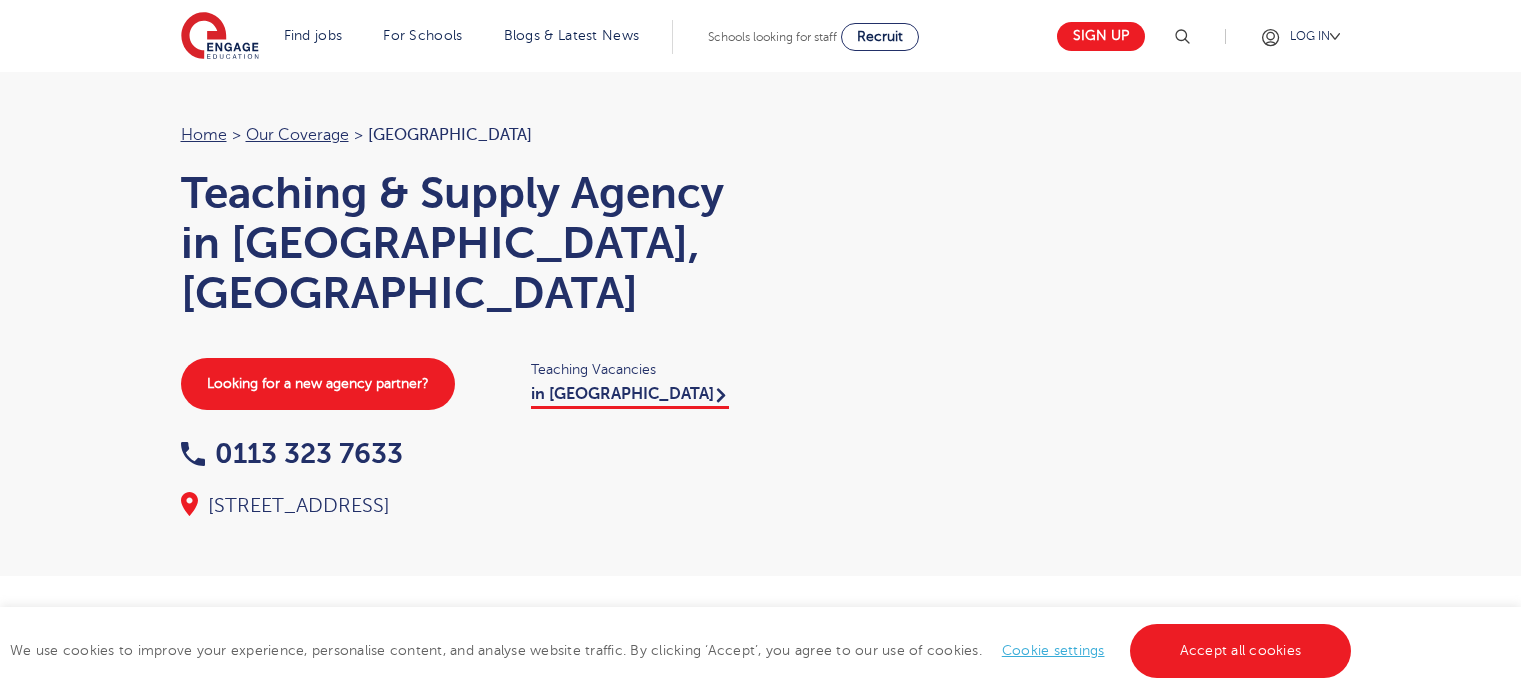 scroll, scrollTop: 0, scrollLeft: 0, axis: both 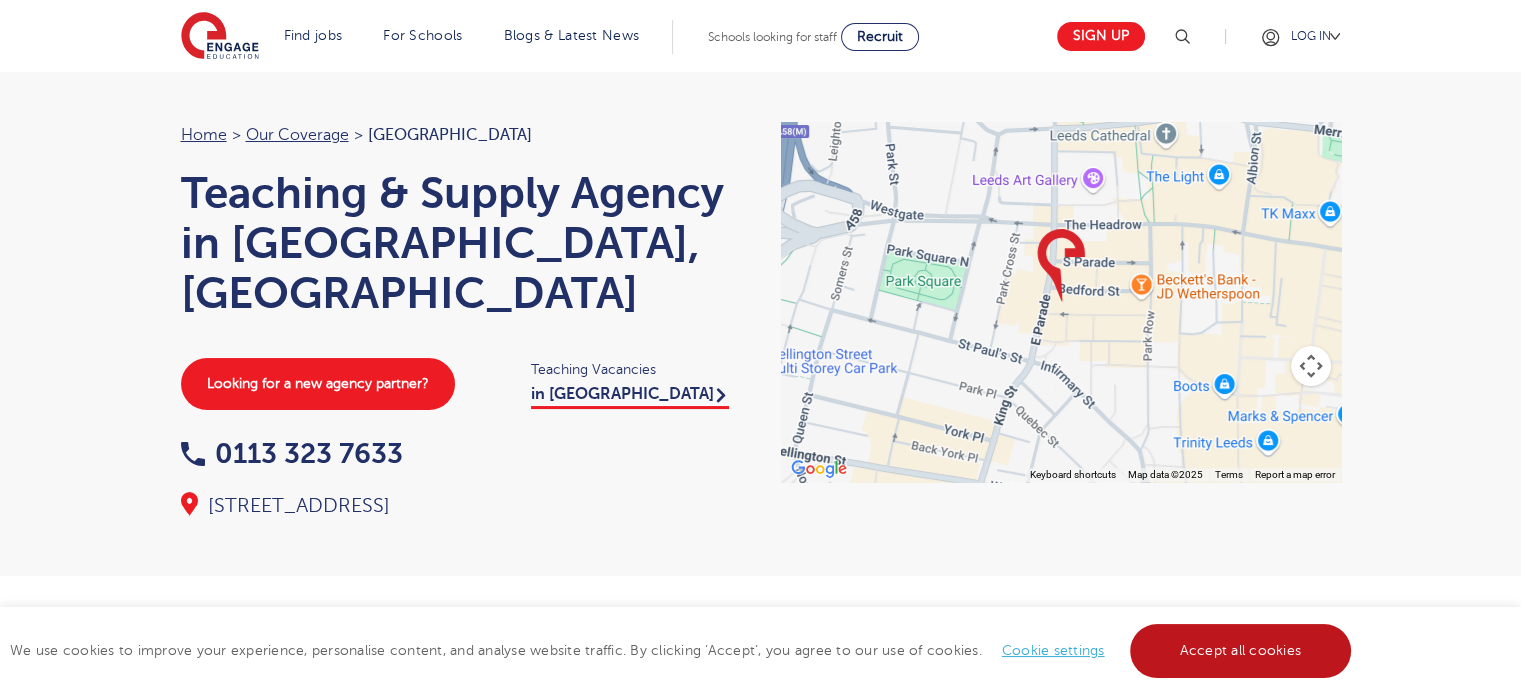 click on "Accept all cookies" at bounding box center (1241, 651) 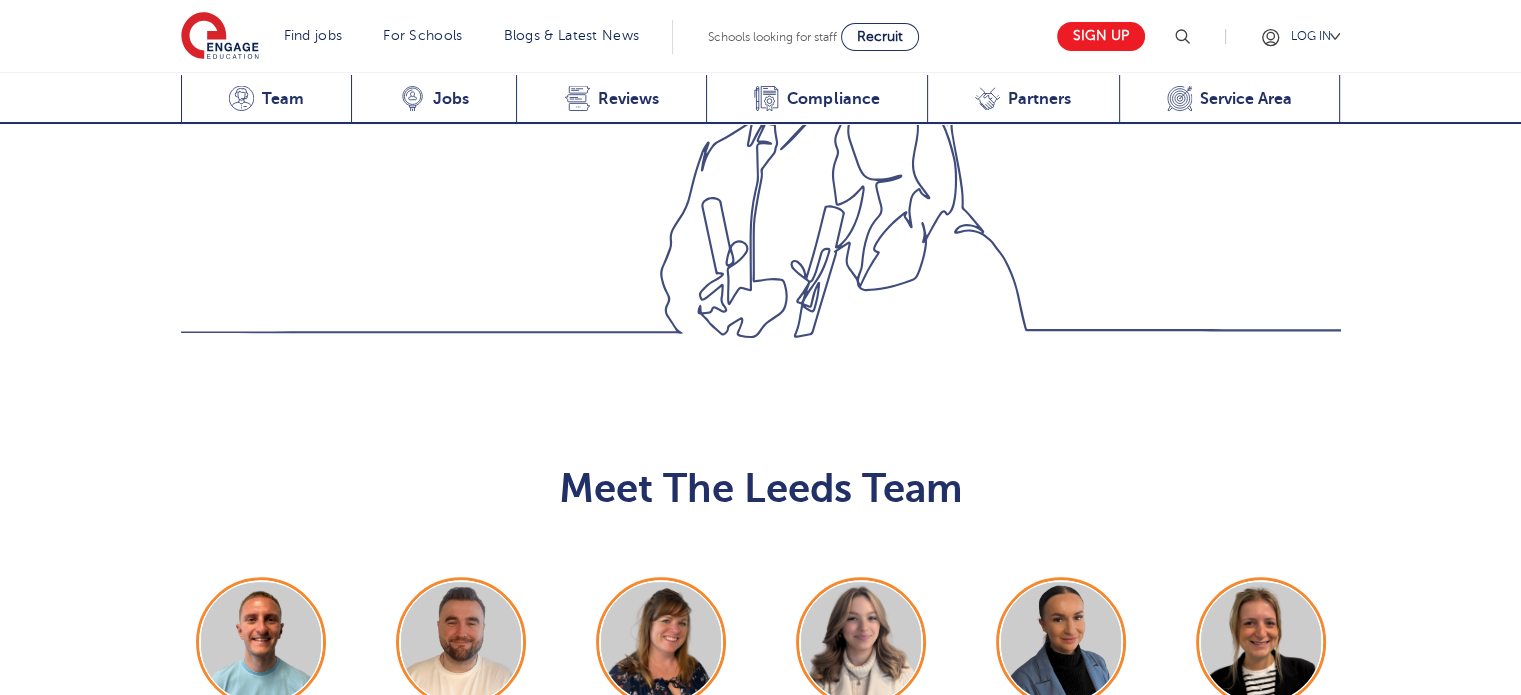 scroll, scrollTop: 2100, scrollLeft: 0, axis: vertical 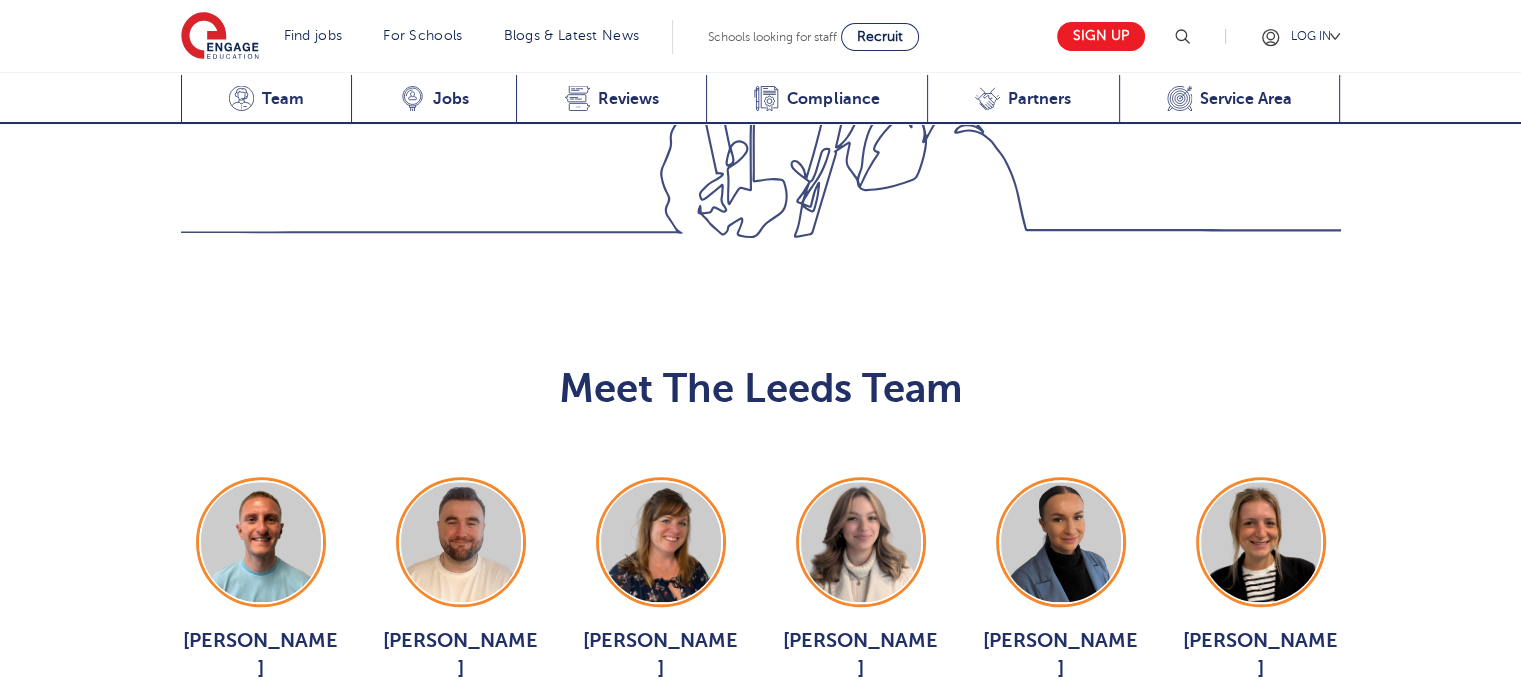 click on "Show More Of The Team" at bounding box center (761, 789) 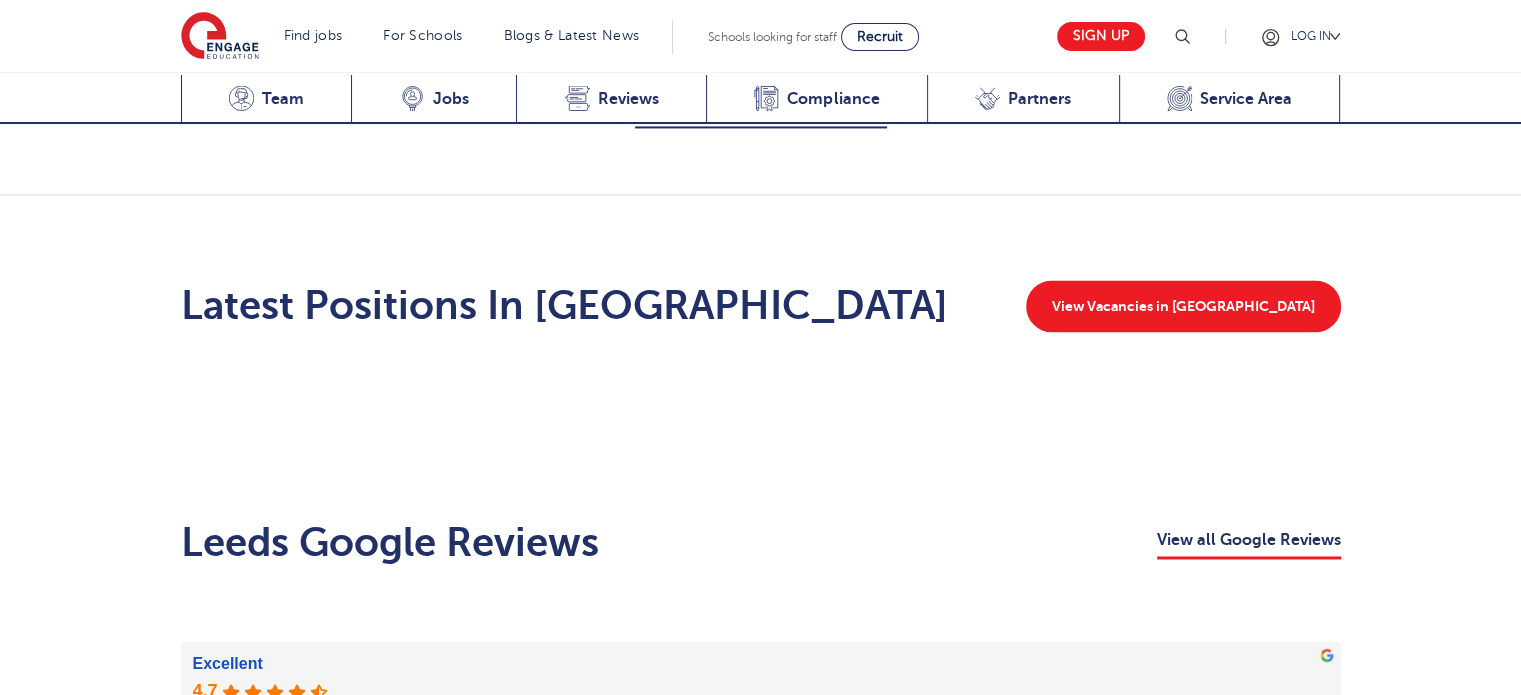scroll, scrollTop: 2900, scrollLeft: 0, axis: vertical 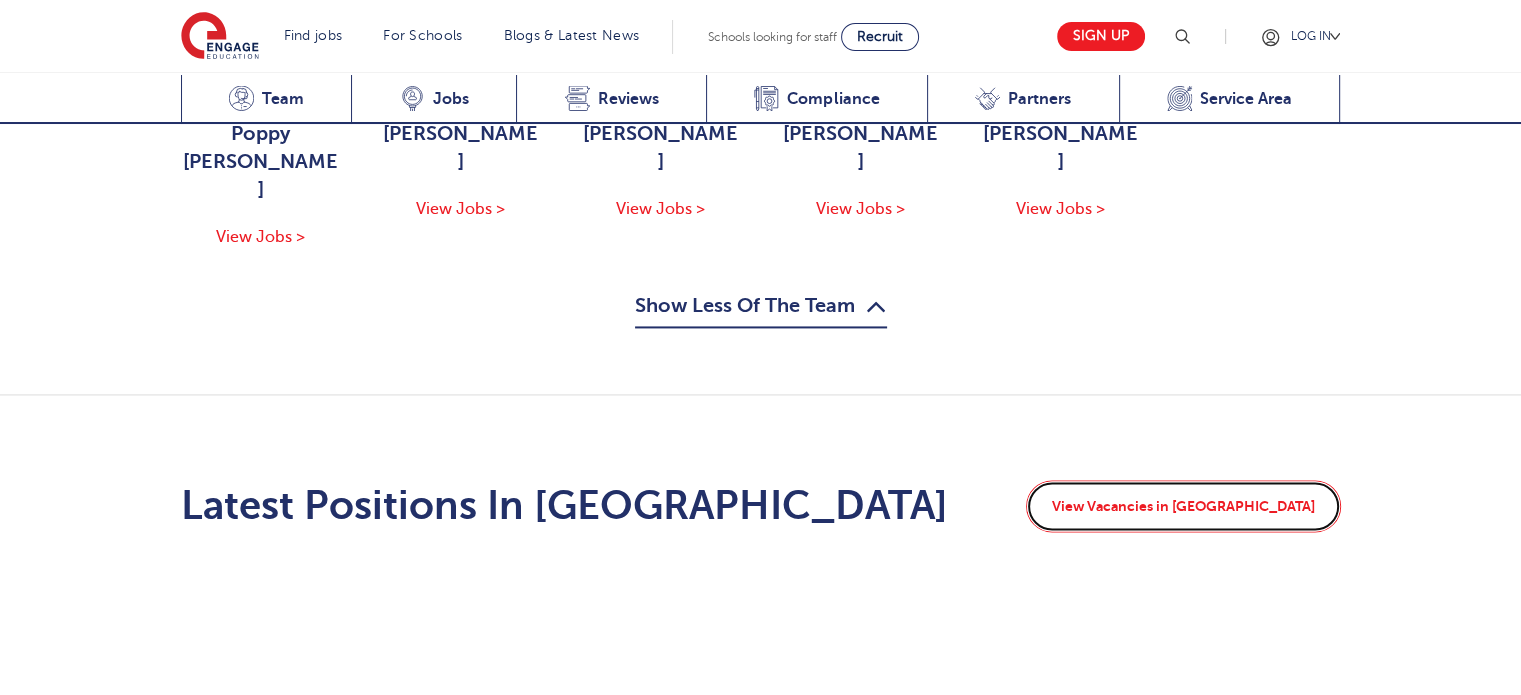 click on "View Vacancies in Leeds" at bounding box center (1183, 506) 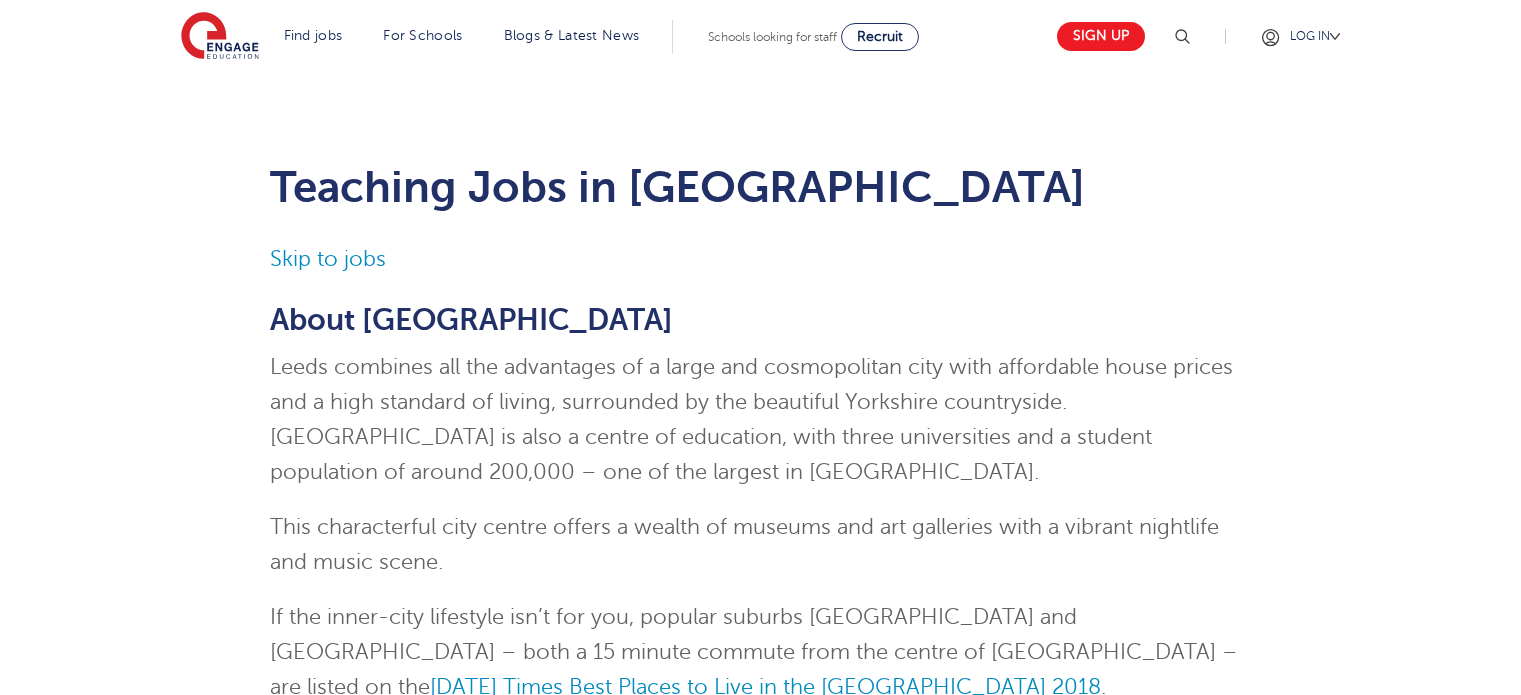 scroll, scrollTop: 0, scrollLeft: 0, axis: both 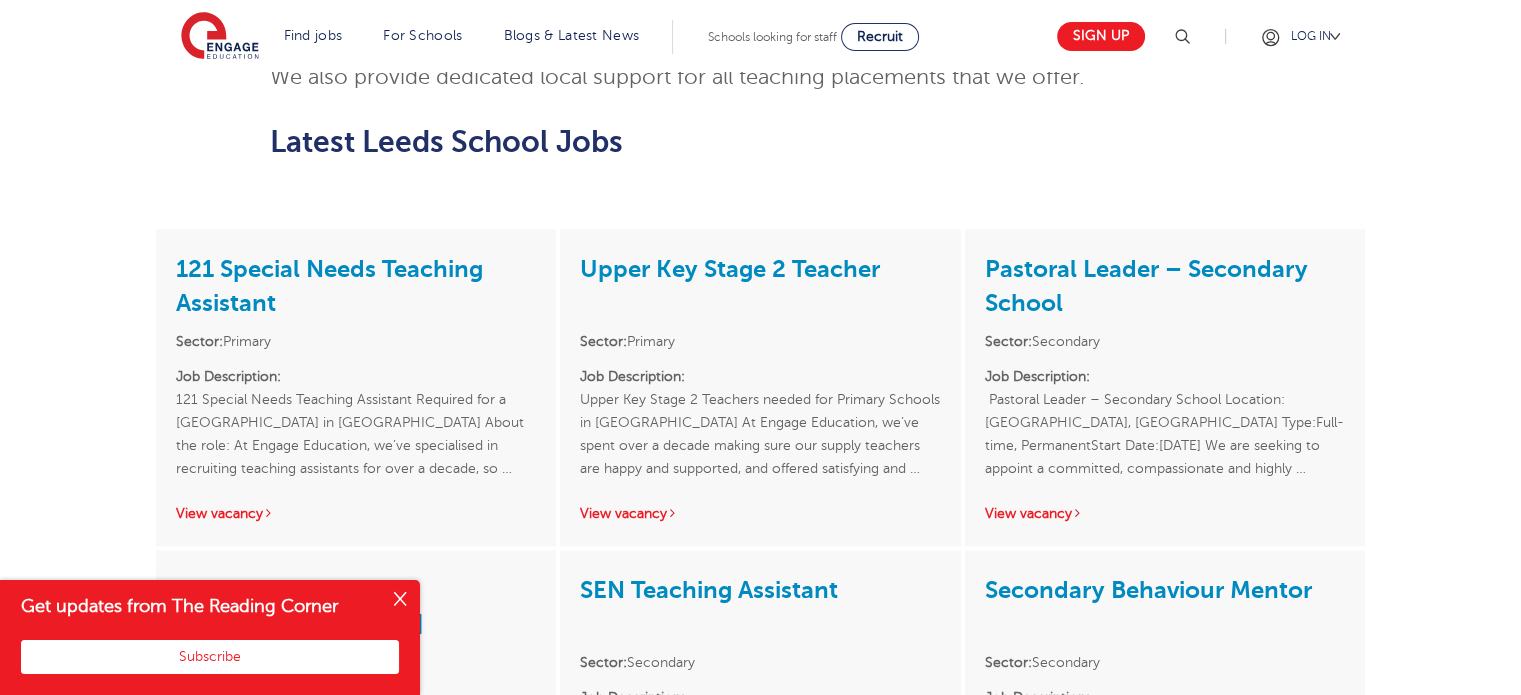 click at bounding box center (400, 600) 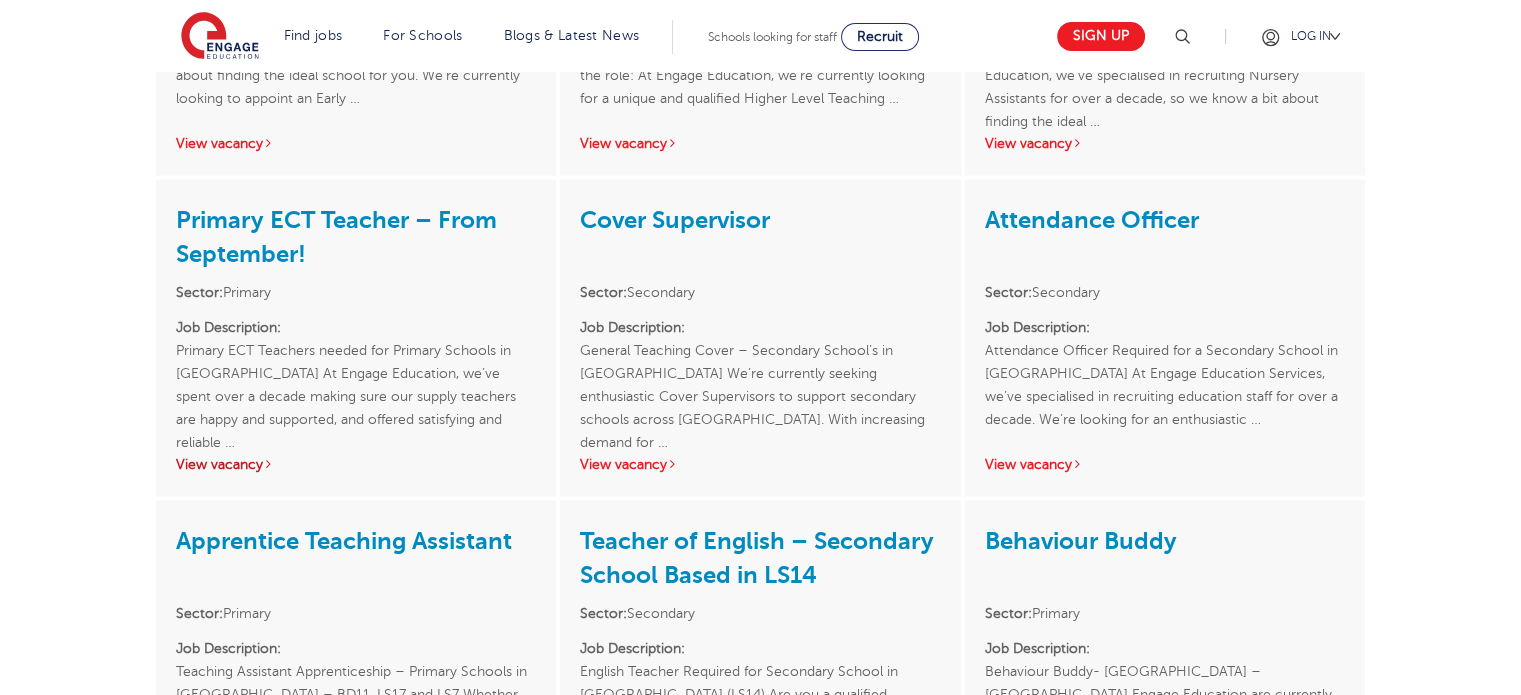scroll, scrollTop: 3800, scrollLeft: 0, axis: vertical 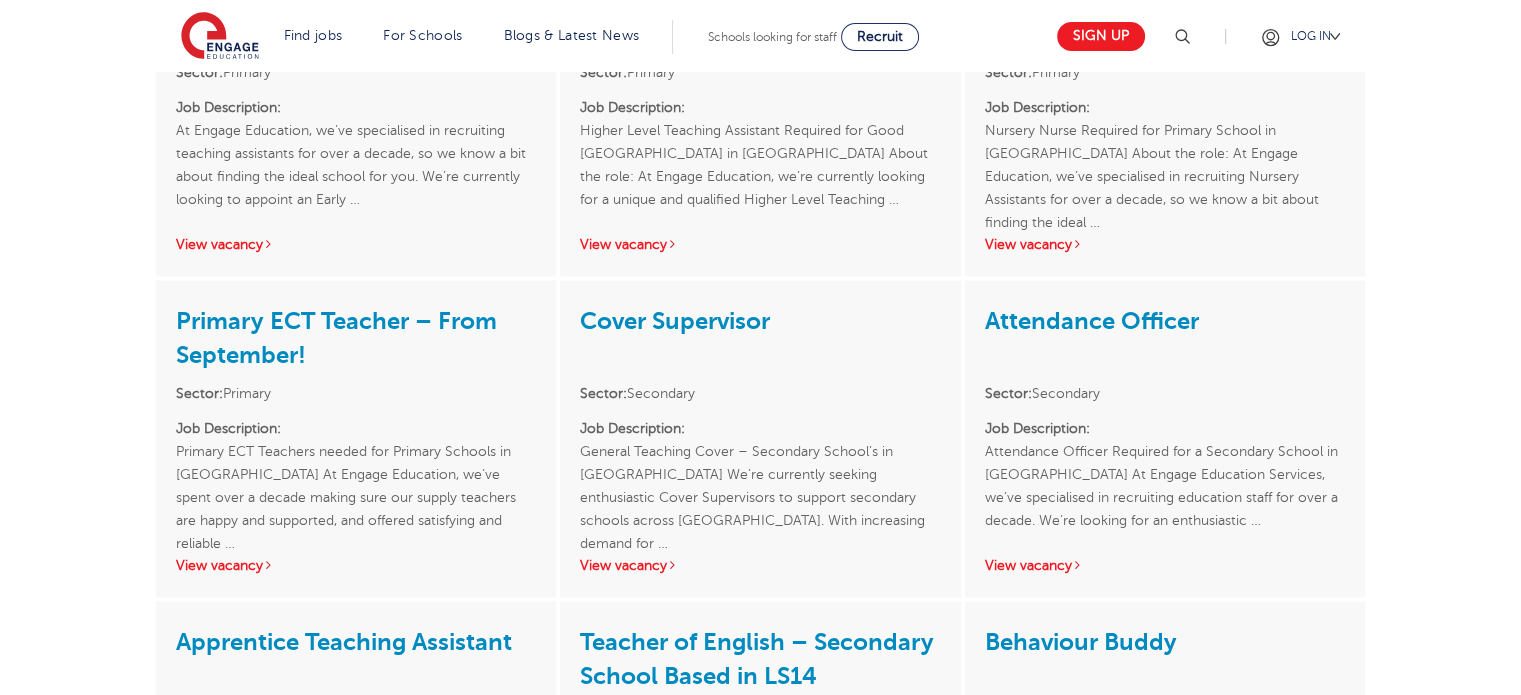 click on "Primary ECT Teacher – From September!
Sector:  Primary
Job Description:
Primary ECT Teachers needed for Primary Schools in Leeds At Engage Education, we’ve spent over a decade making sure our supply teachers are happy and supported, and offered satisfying and reliable …
View vacancy" at bounding box center [356, 438] 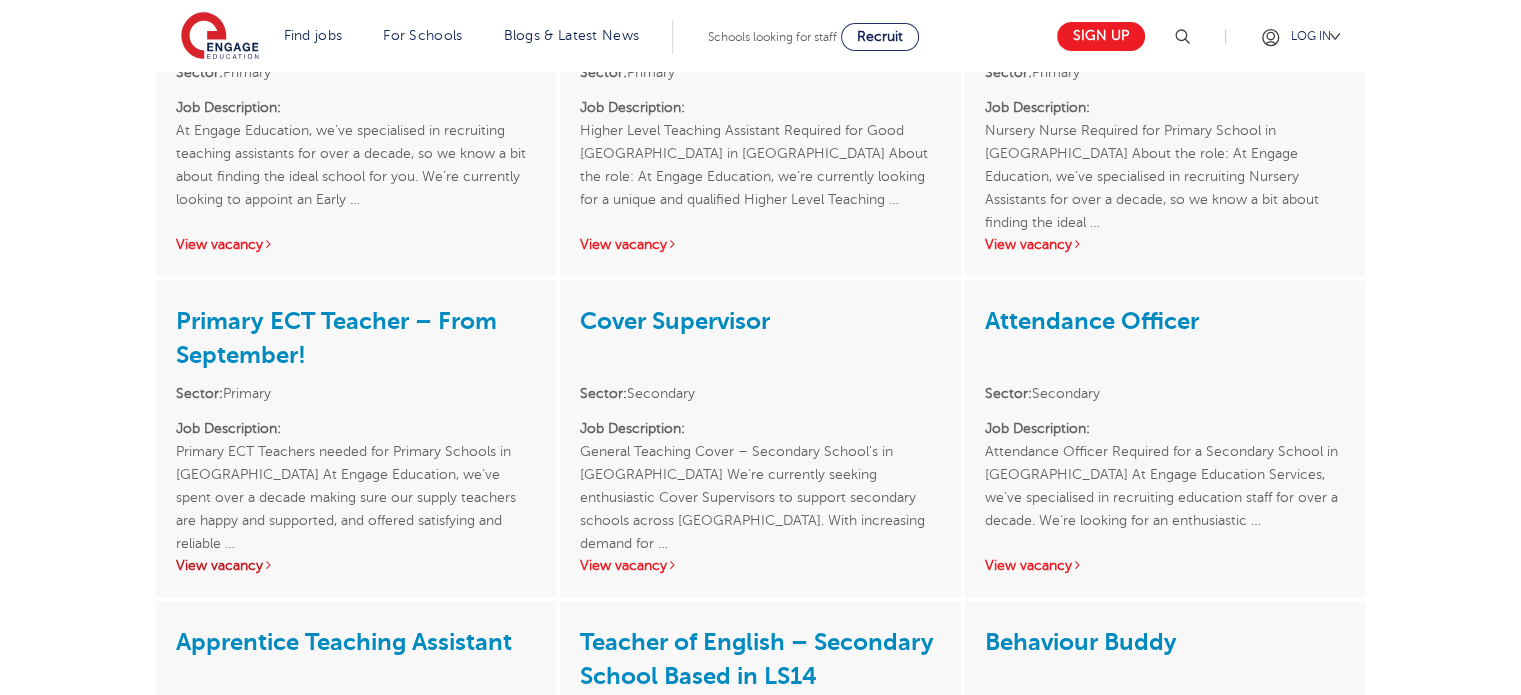 click on "View vacancy" at bounding box center [225, 564] 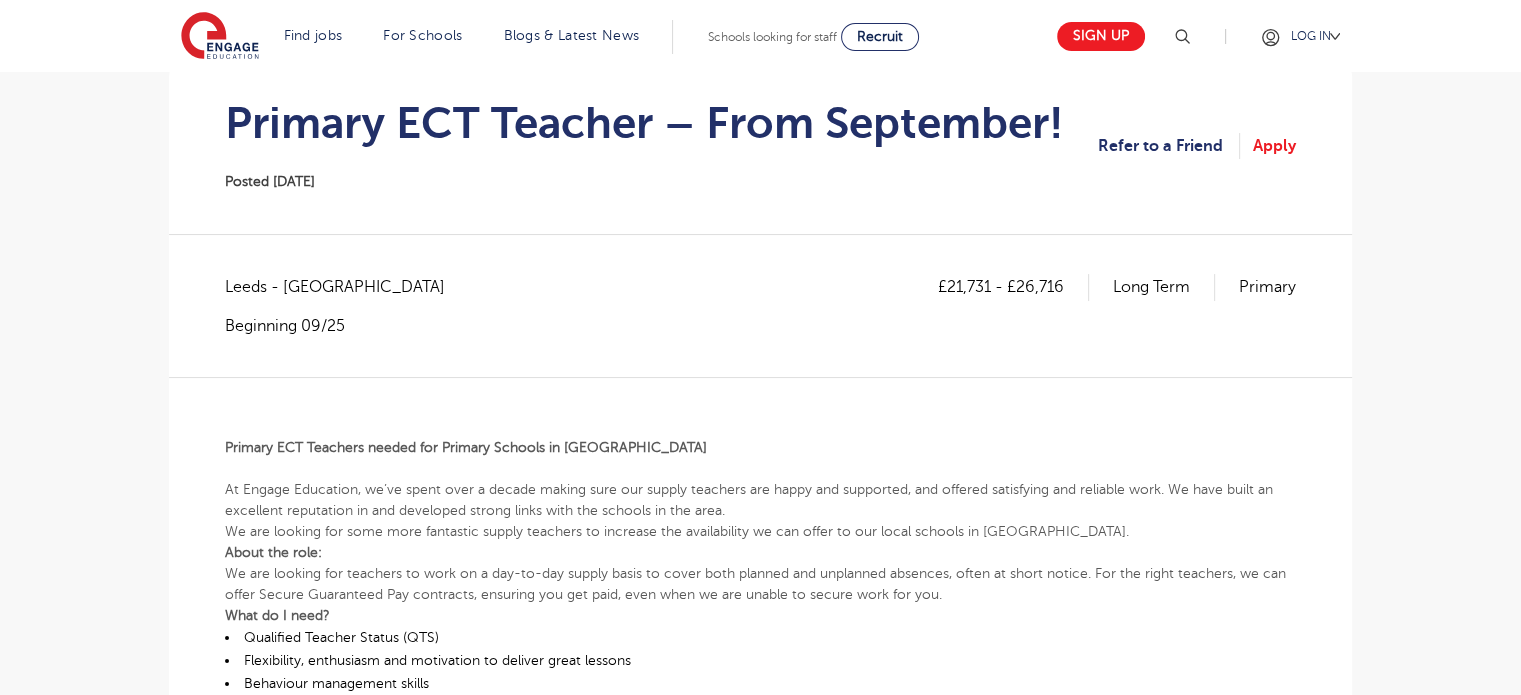 scroll, scrollTop: 100, scrollLeft: 0, axis: vertical 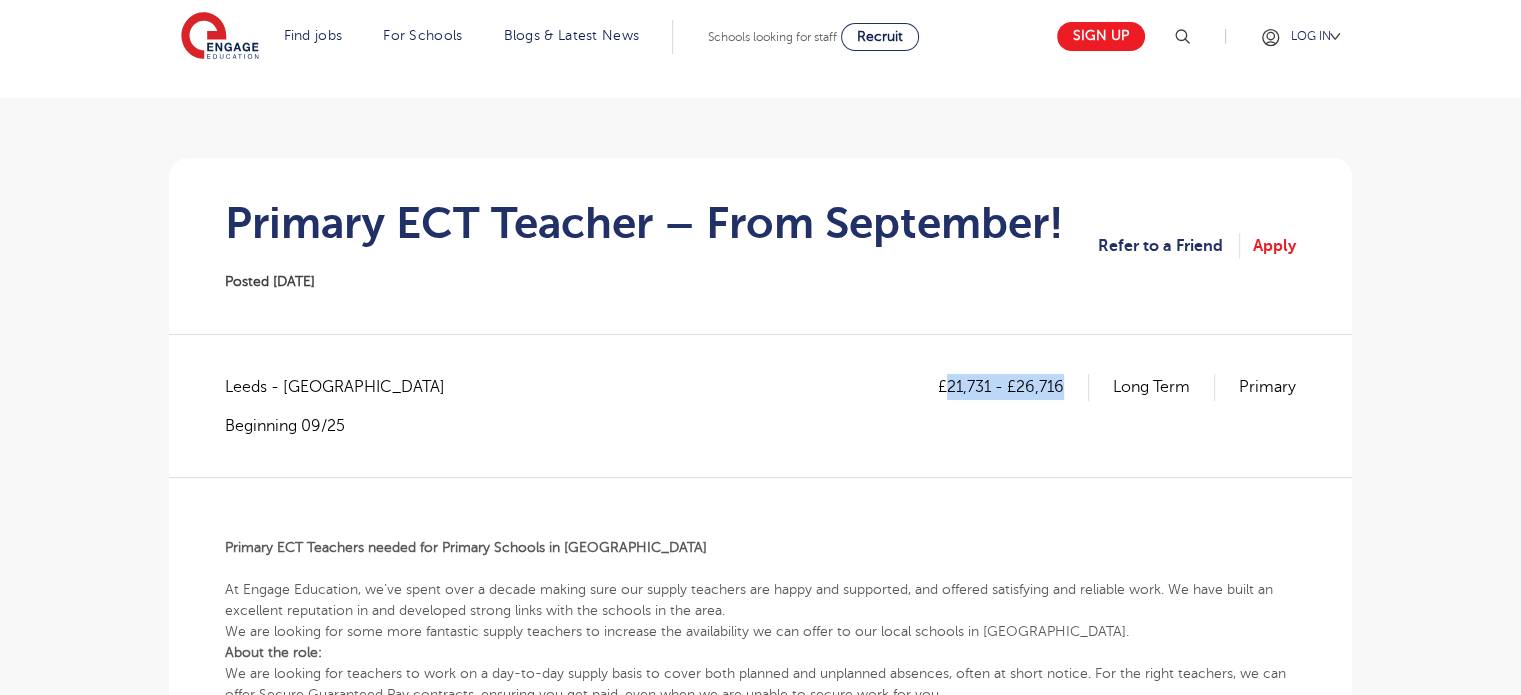 drag, startPoint x: 941, startPoint y: 381, endPoint x: 1065, endPoint y: 371, distance: 124.40257 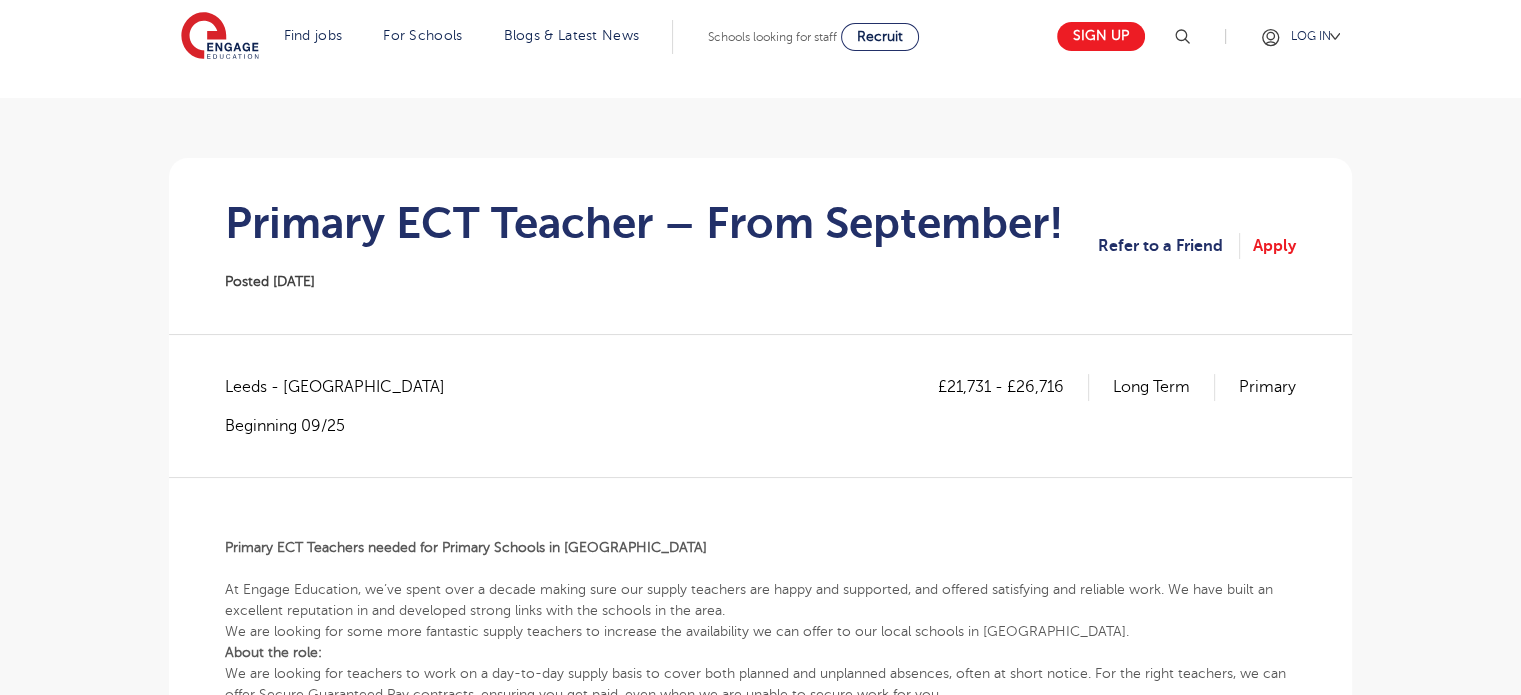 click on "Primary ECT Teacher – From September!
Posted 24/06/25
Refer to a Friend
Apply
£21,731 - £26,716
Long Term
Primary
Leeds - Leeds                                                          Beginning 09/25
Primary ECT Teachers needed for Primary Schools in Leeds
About the role:
What do I need?
Qualified Teacher Status (QTS)" at bounding box center [760, 901] 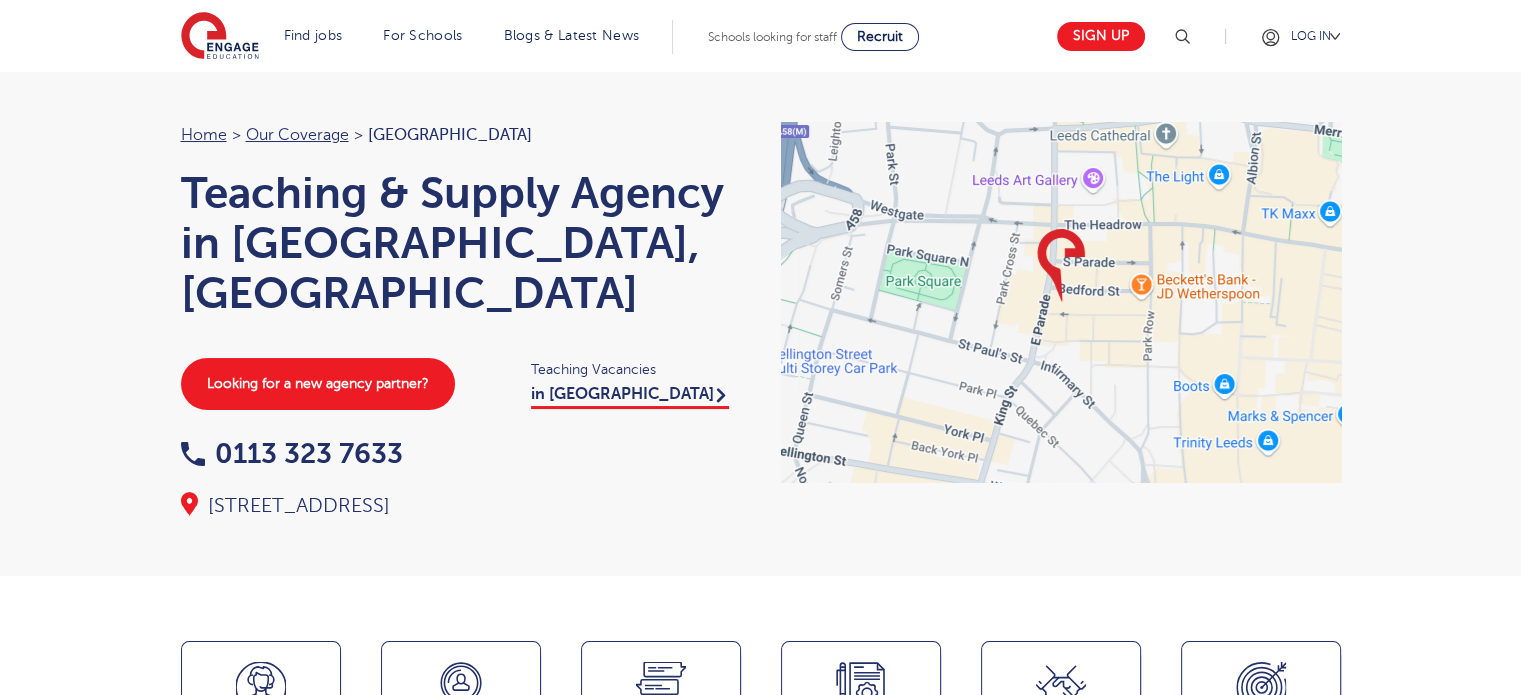 scroll, scrollTop: 500, scrollLeft: 0, axis: vertical 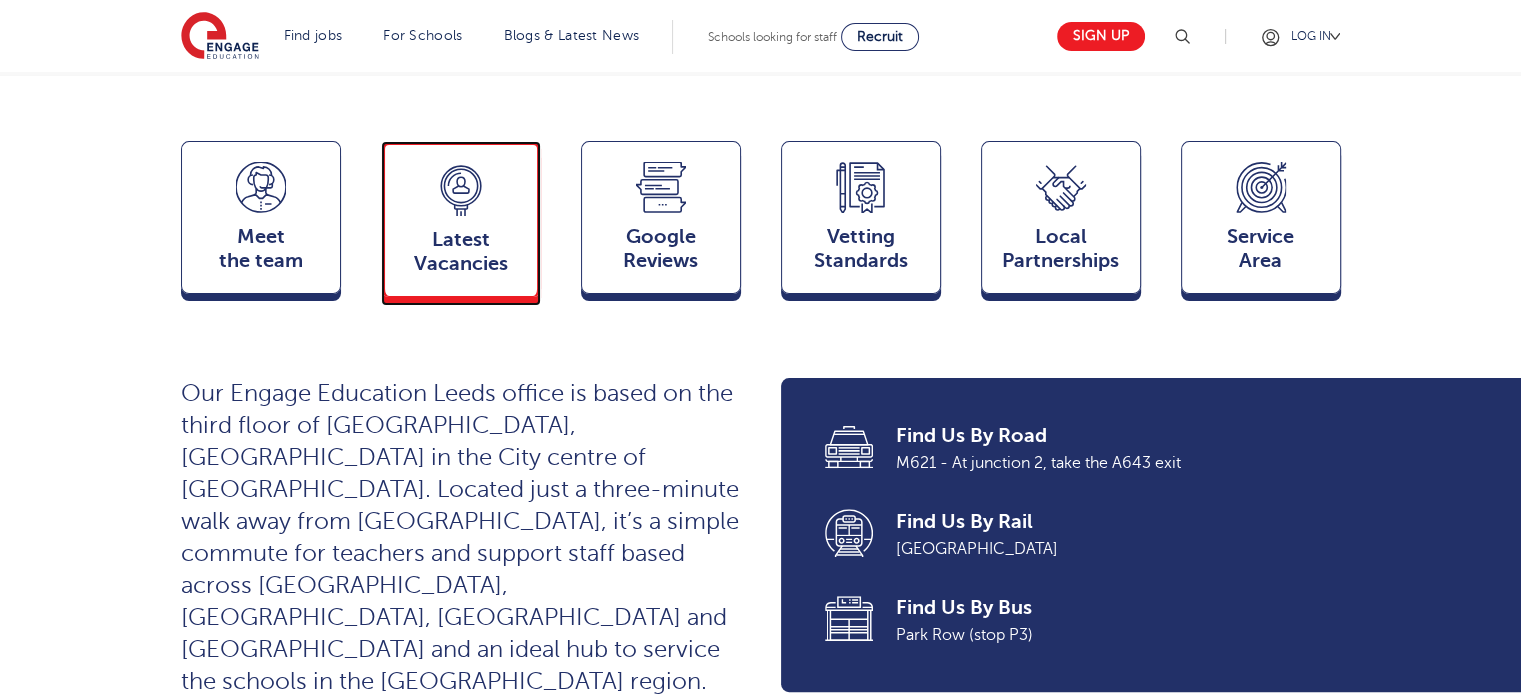 click on "Latest  Vacancies" at bounding box center [461, 252] 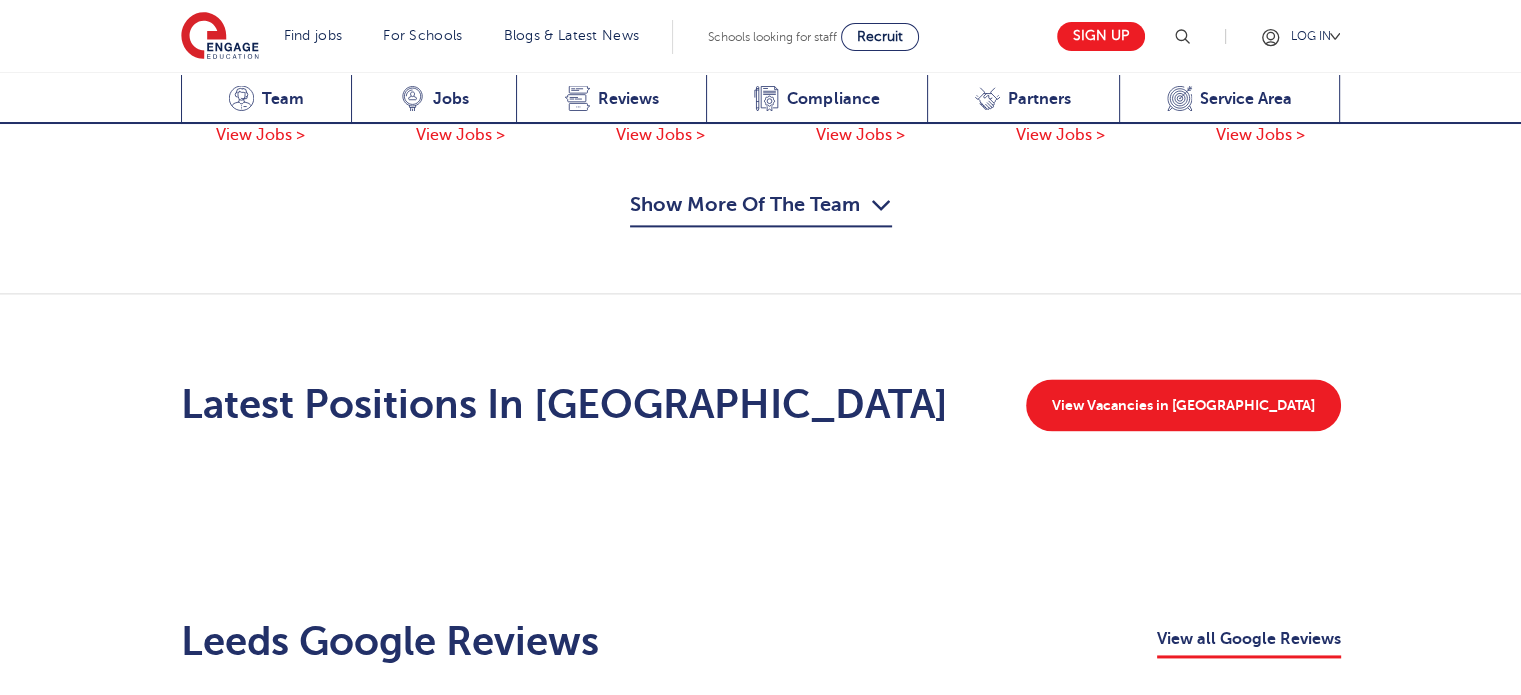 scroll, scrollTop: 2581, scrollLeft: 0, axis: vertical 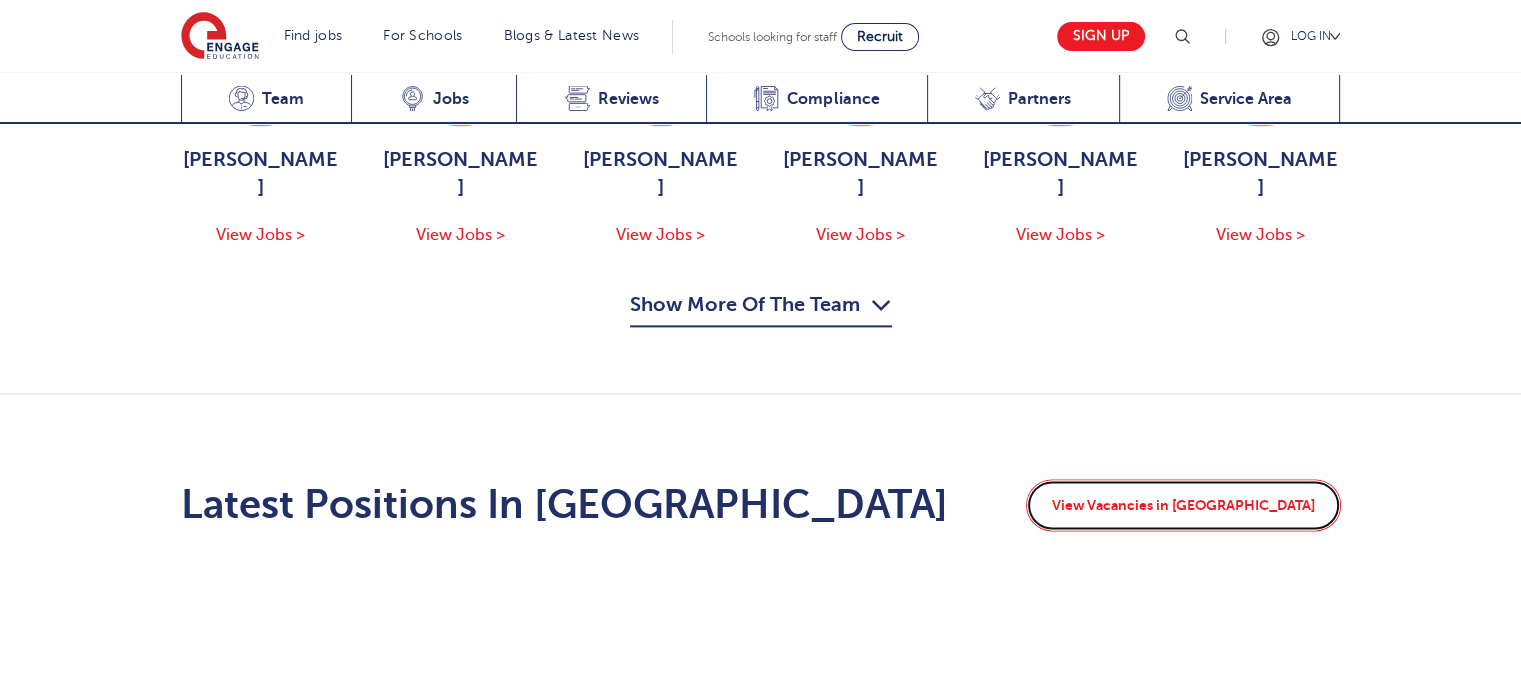 click on "View Vacancies in [GEOGRAPHIC_DATA]" at bounding box center (1183, 505) 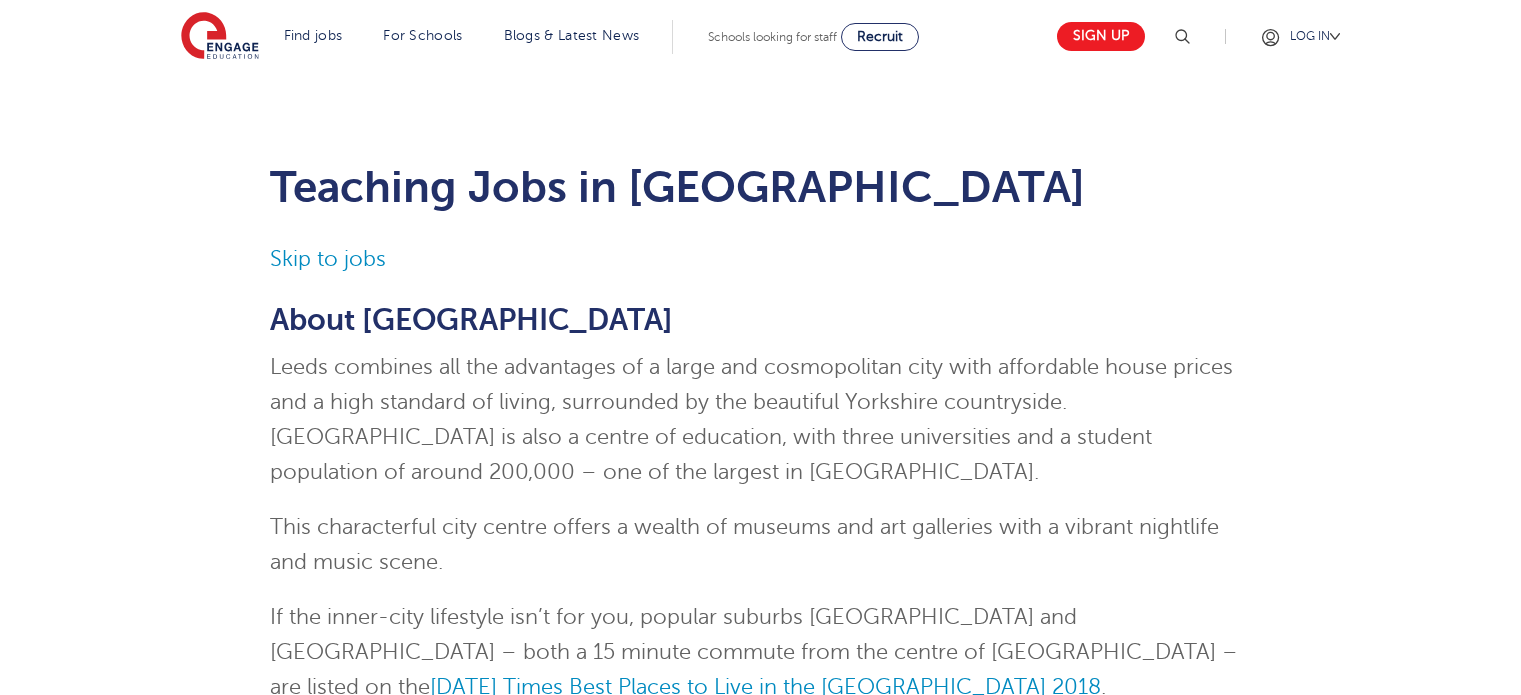 scroll, scrollTop: 0, scrollLeft: 0, axis: both 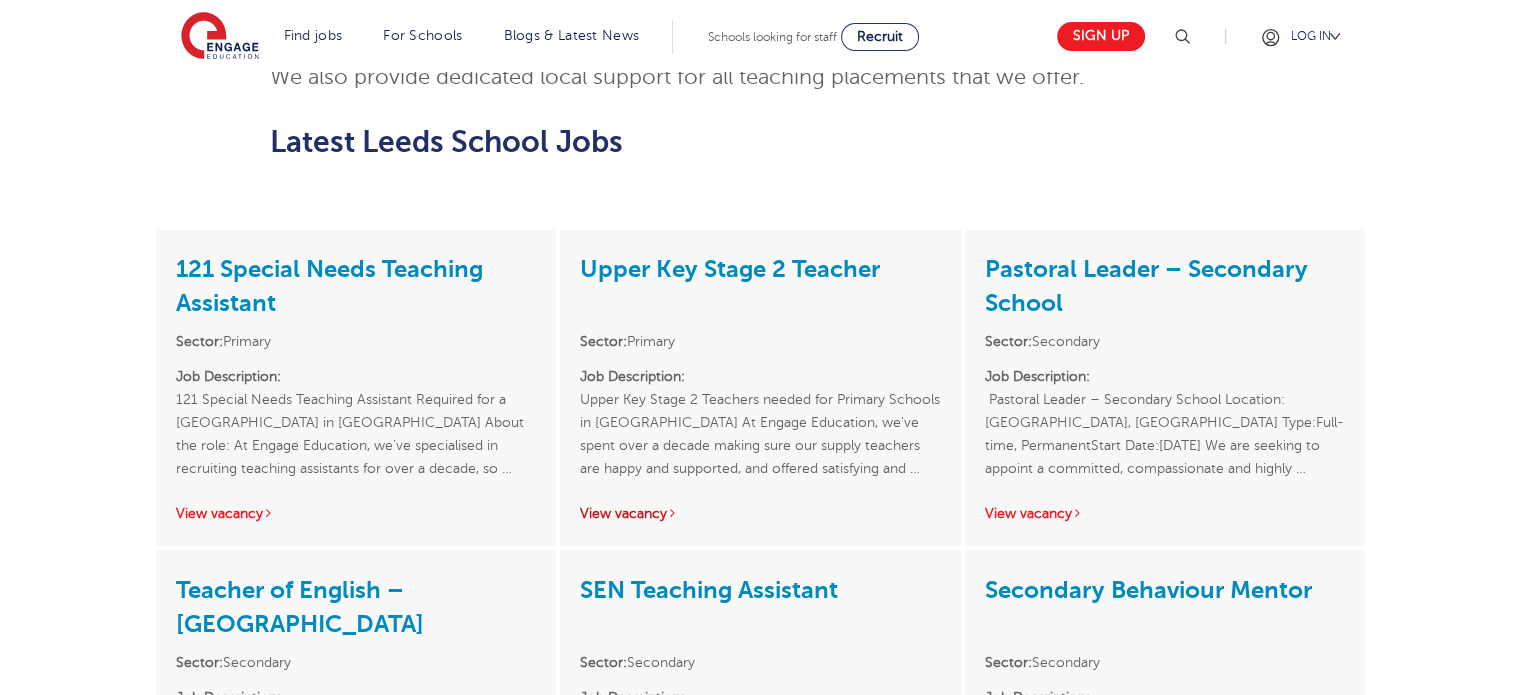 click on "View vacancy" at bounding box center (629, 513) 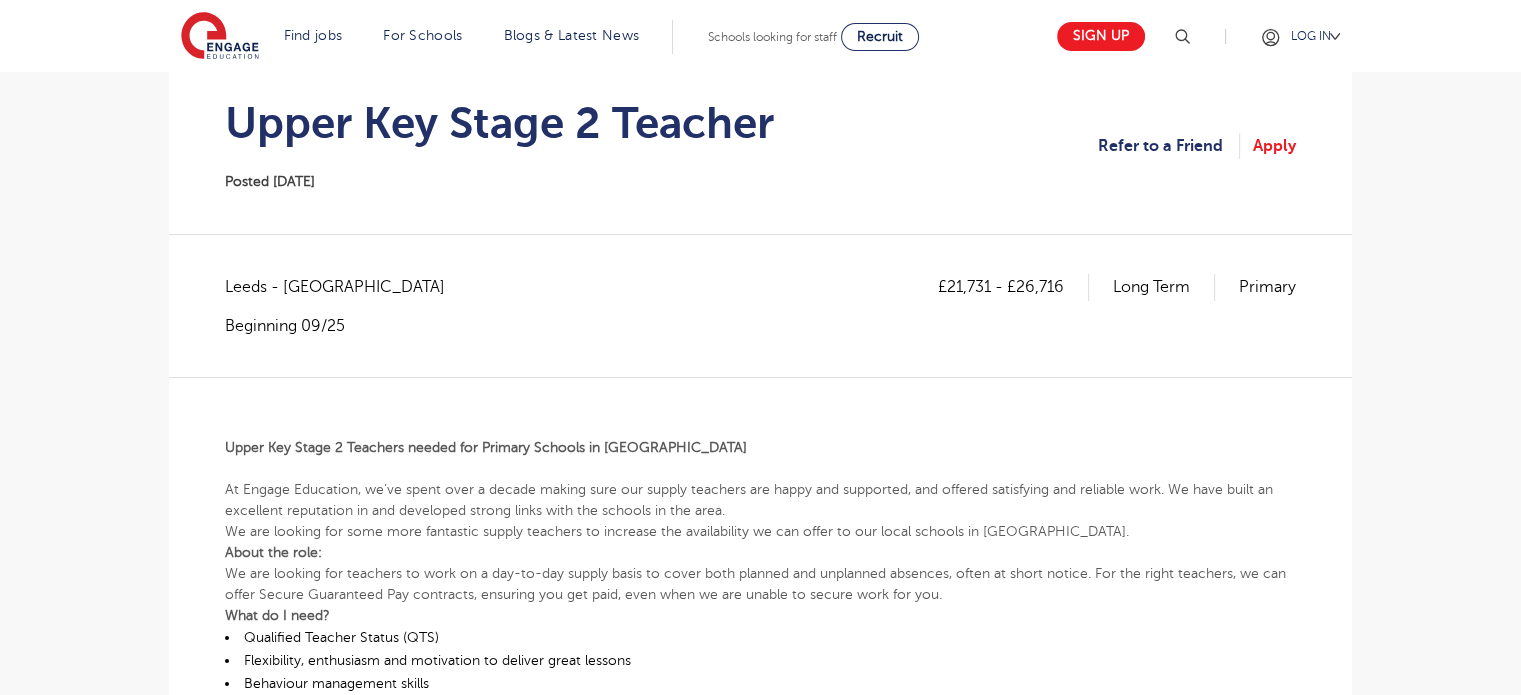 scroll, scrollTop: 0, scrollLeft: 0, axis: both 